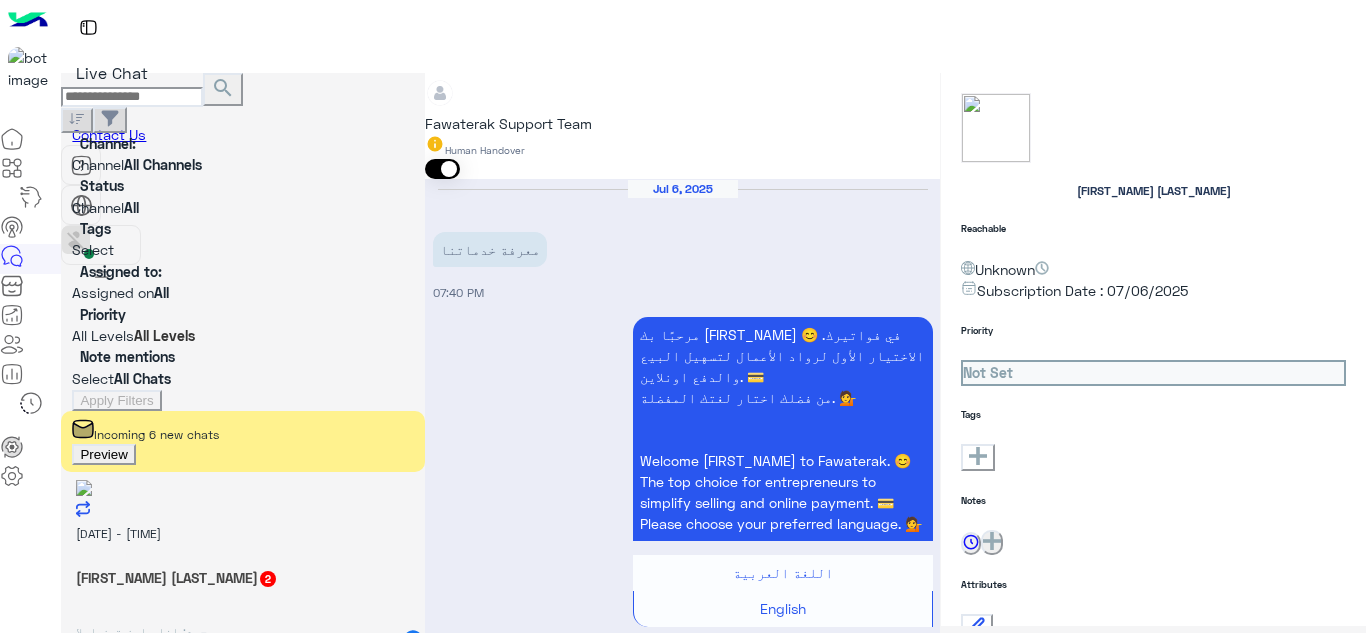 scroll, scrollTop: 0, scrollLeft: 0, axis: both 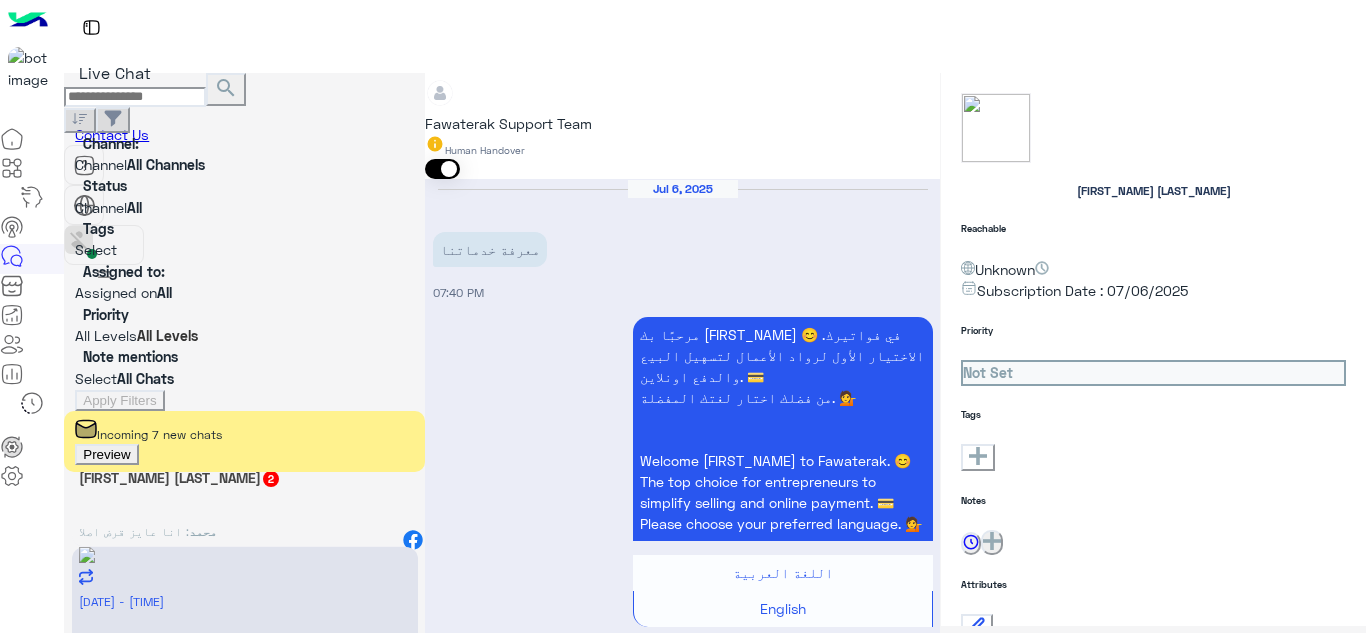click on "Reload" at bounding box center (67, 1020) 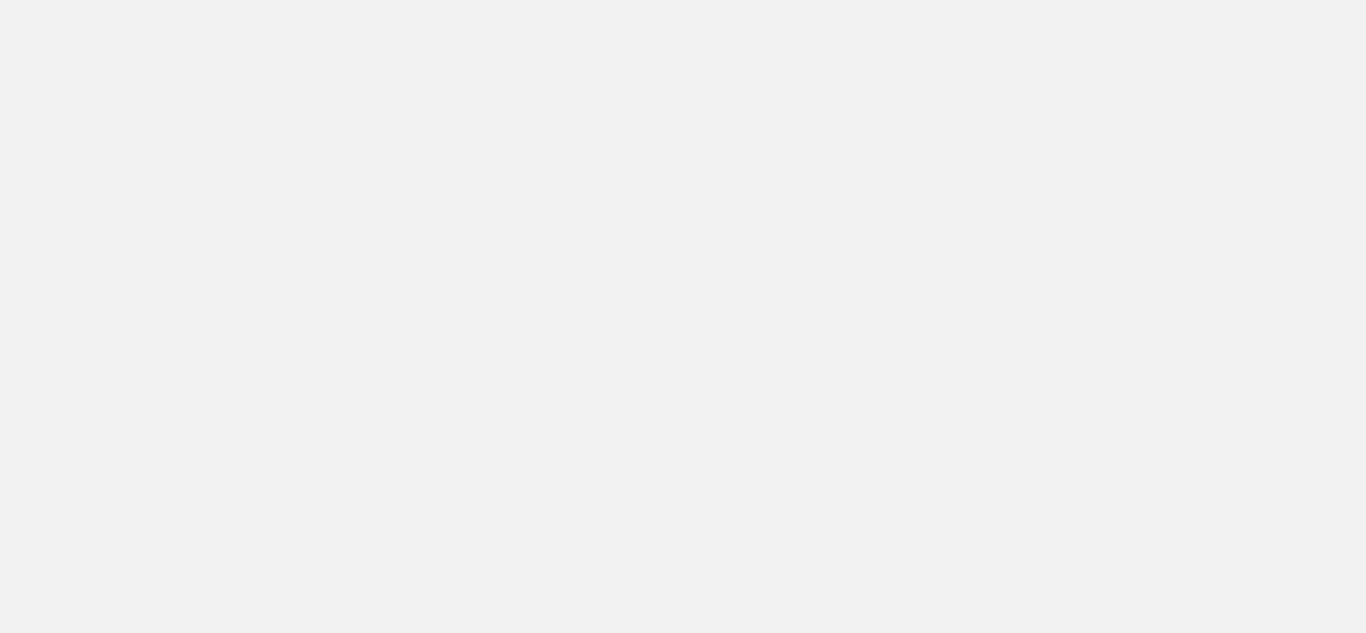 scroll, scrollTop: 0, scrollLeft: 0, axis: both 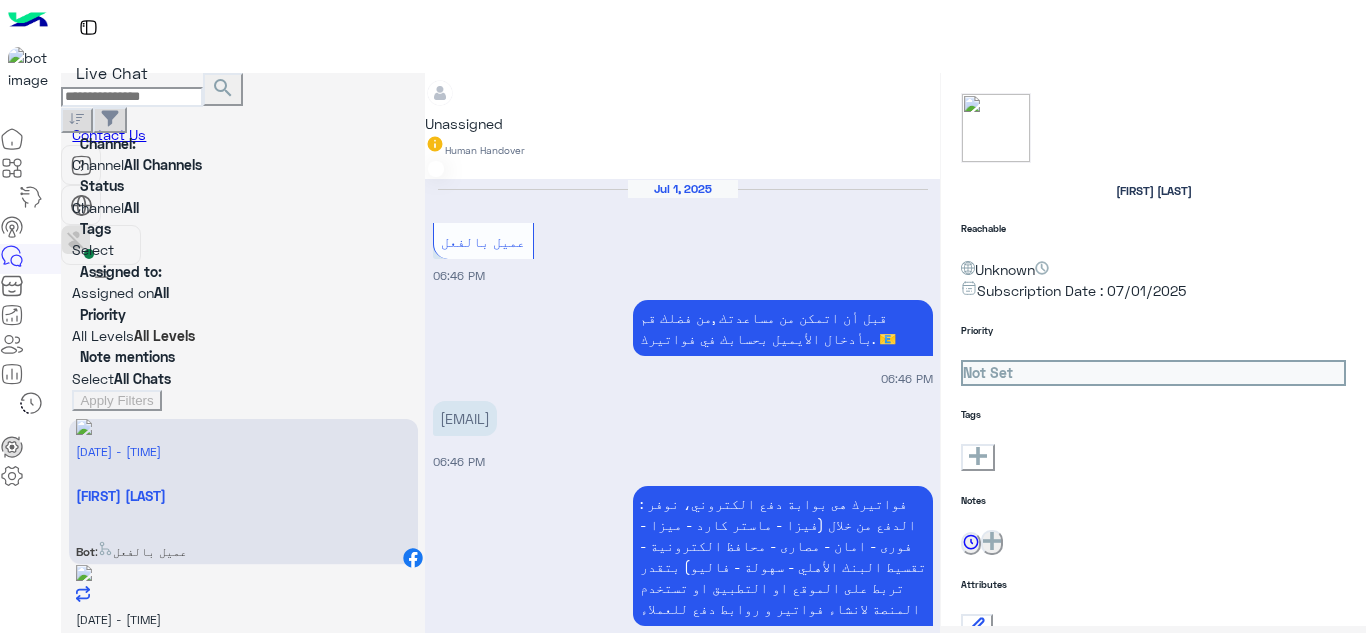 click on "Live Chat" at bounding box center [713, 58] 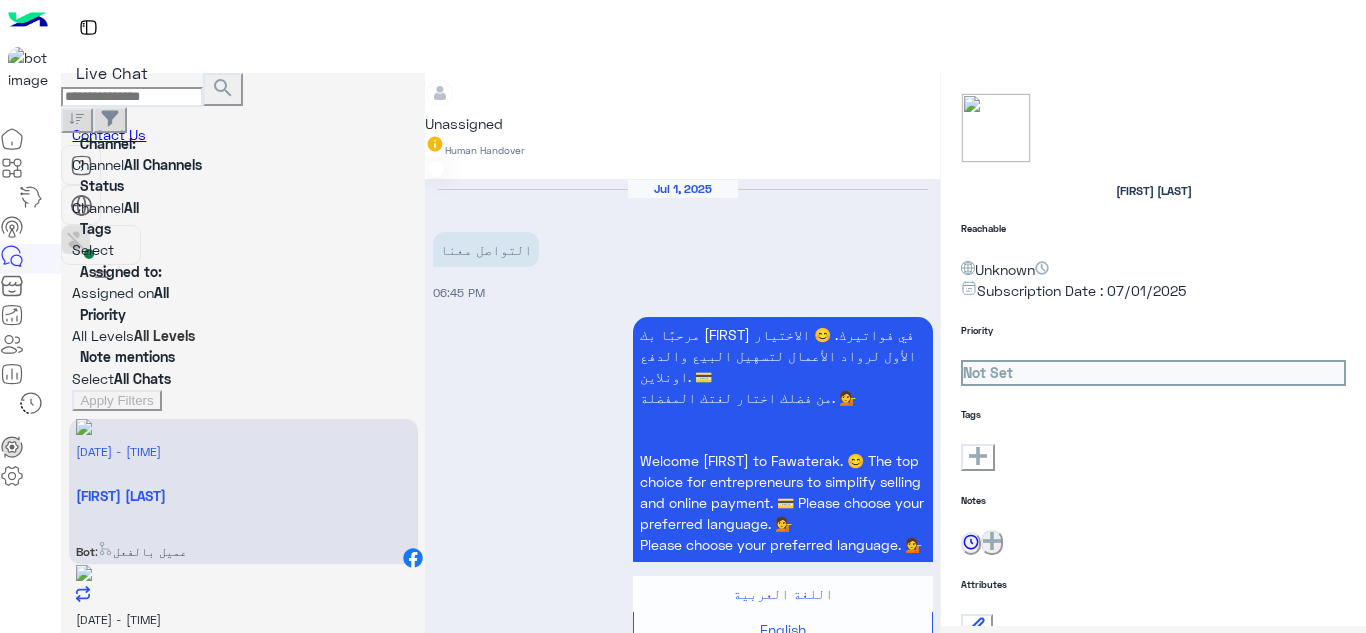 scroll, scrollTop: 1900, scrollLeft: 0, axis: vertical 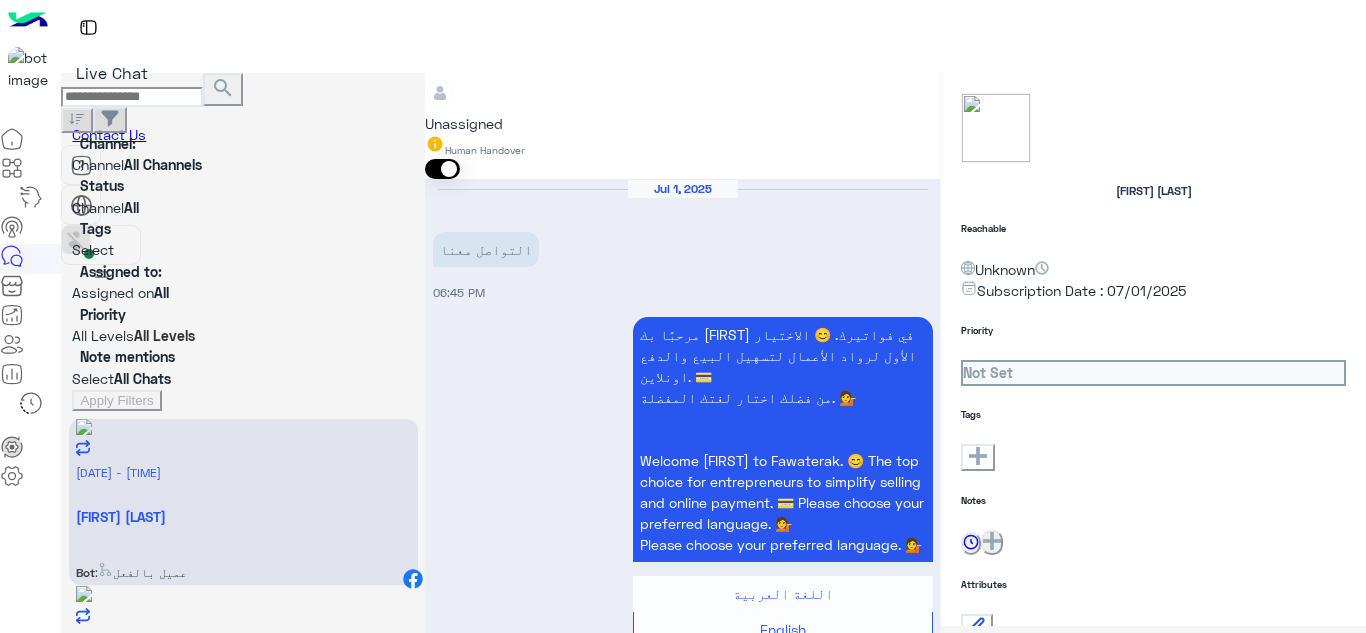 click at bounding box center [682, 3198] 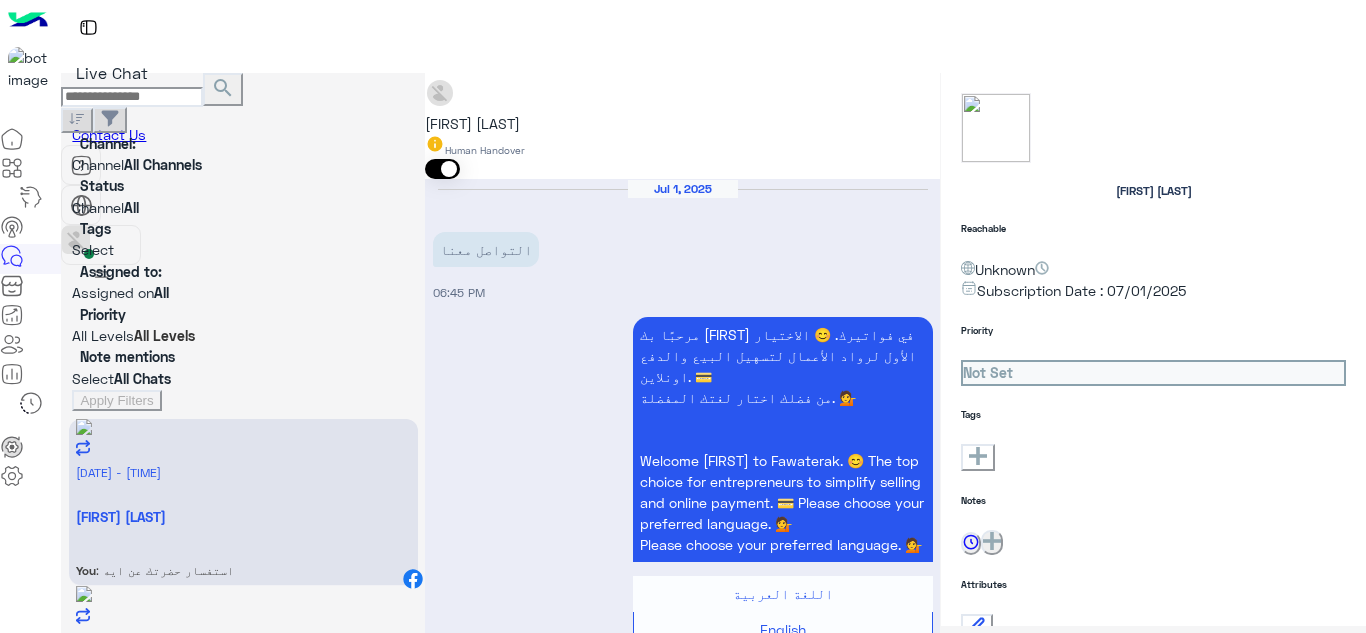 scroll, scrollTop: 2238, scrollLeft: 0, axis: vertical 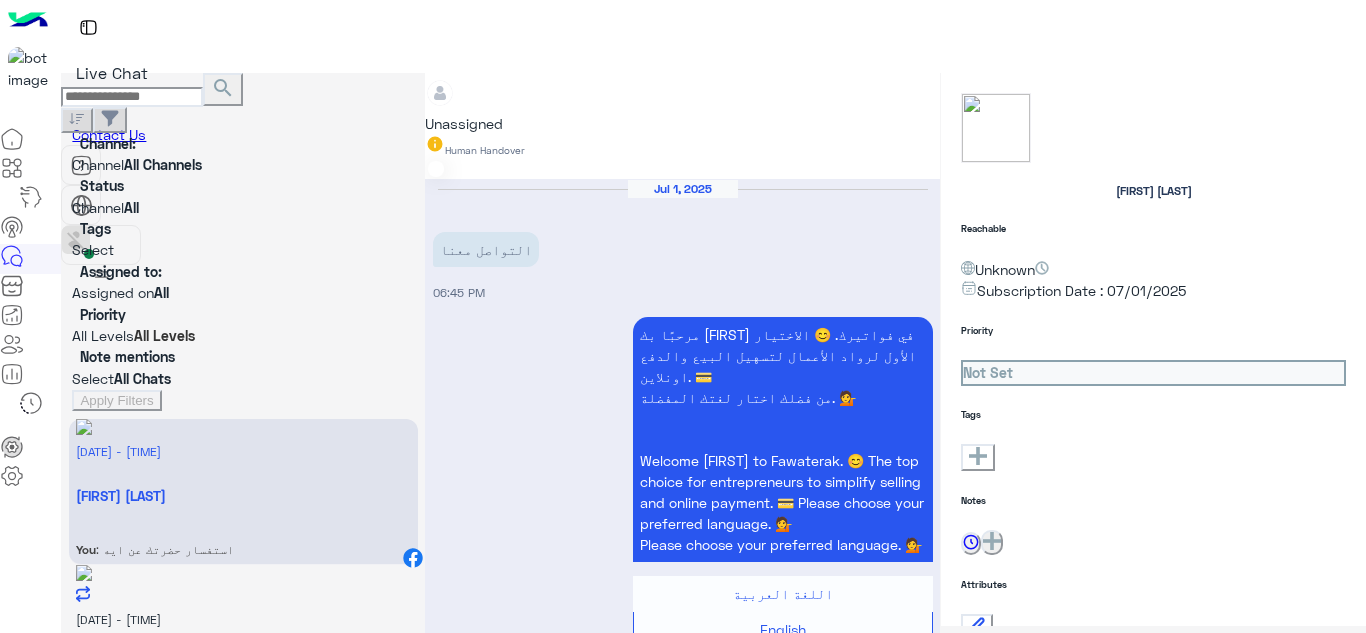 drag, startPoint x: 851, startPoint y: 478, endPoint x: 508, endPoint y: 372, distance: 359.00558 